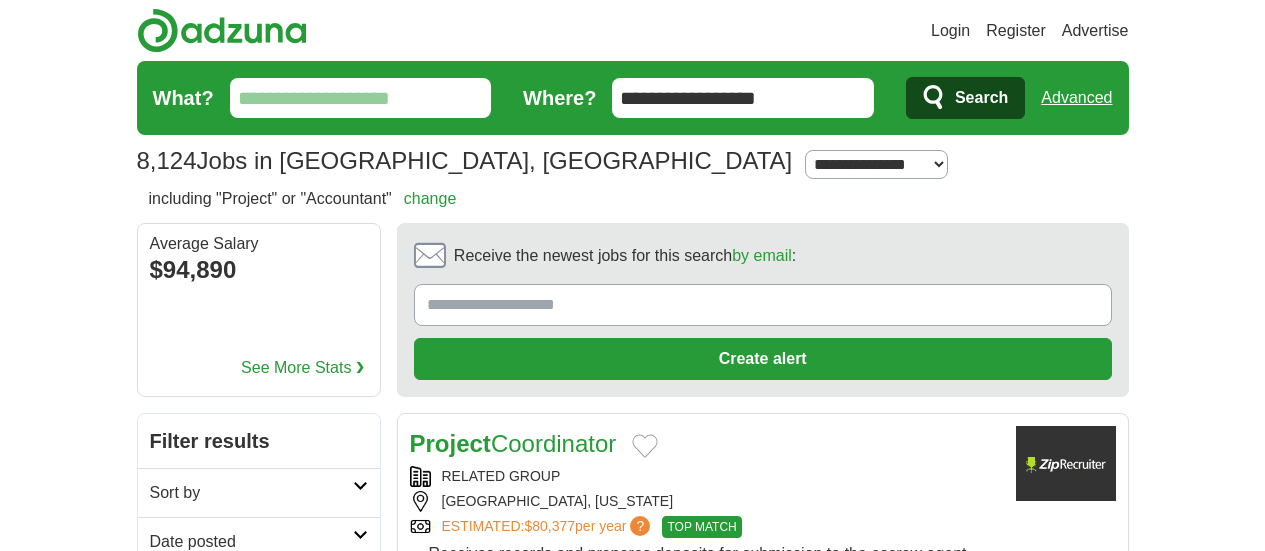scroll, scrollTop: 0, scrollLeft: 0, axis: both 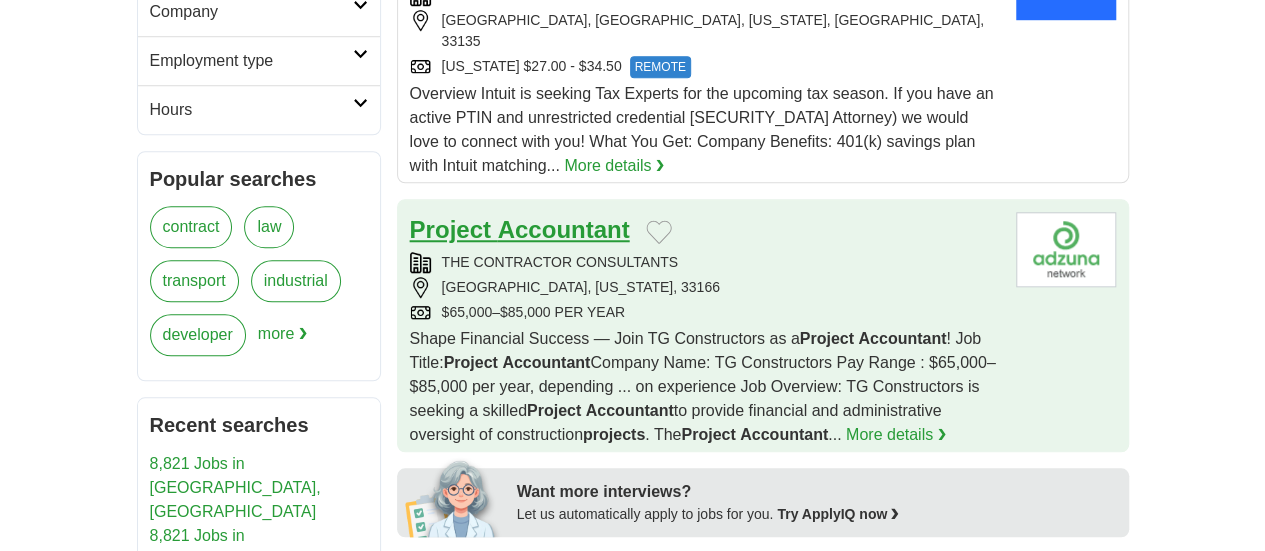 click on "Accountant" at bounding box center (564, 229) 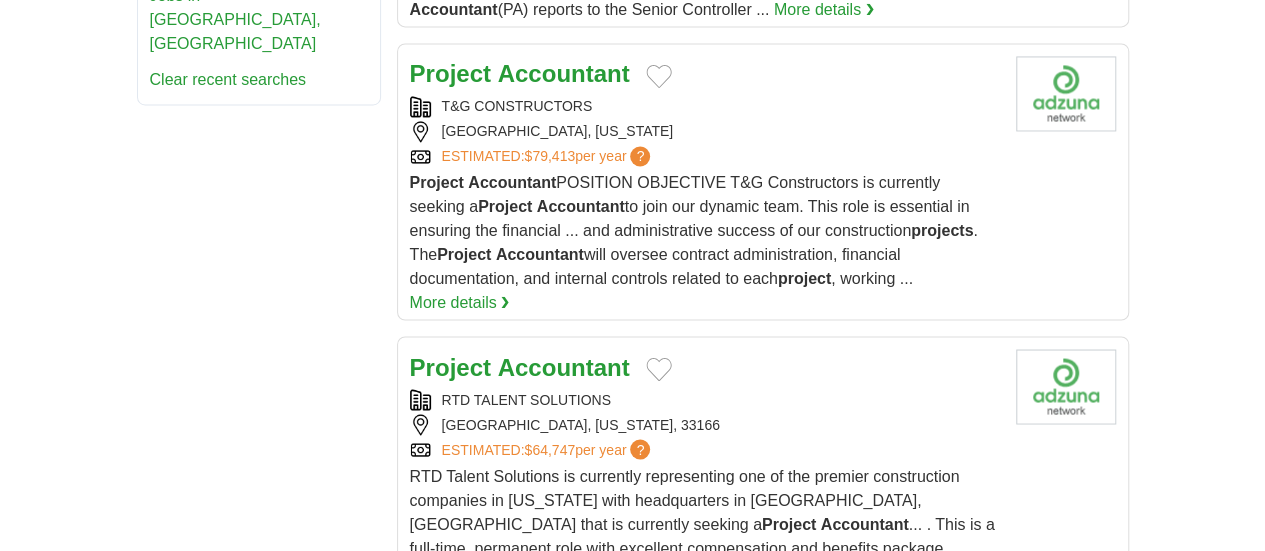 scroll, scrollTop: 1567, scrollLeft: 0, axis: vertical 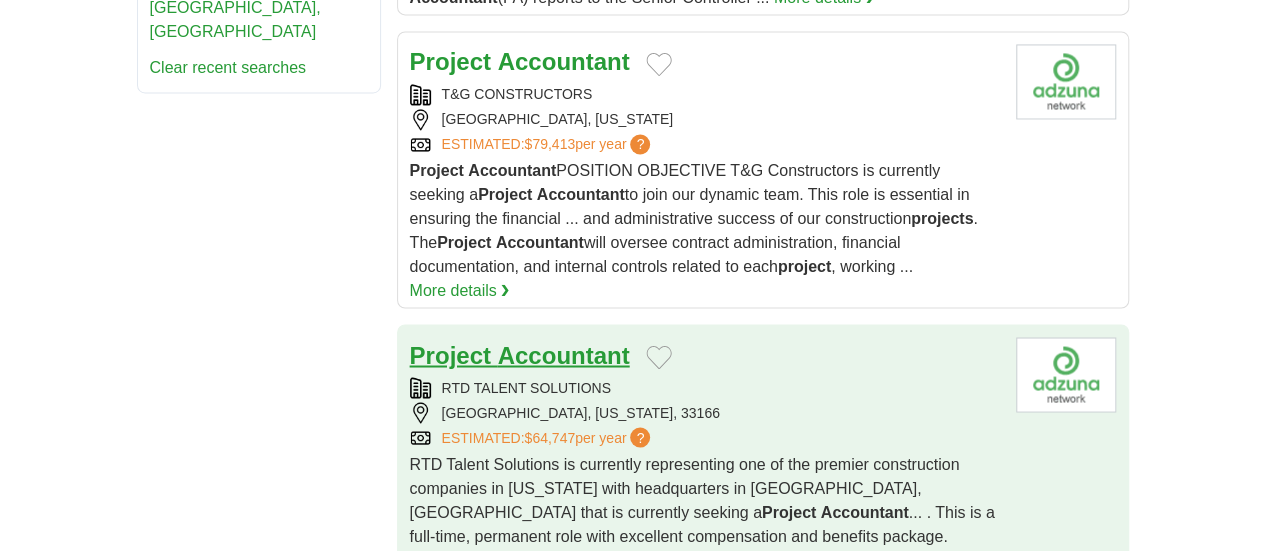 click on "Accountant" at bounding box center (564, 354) 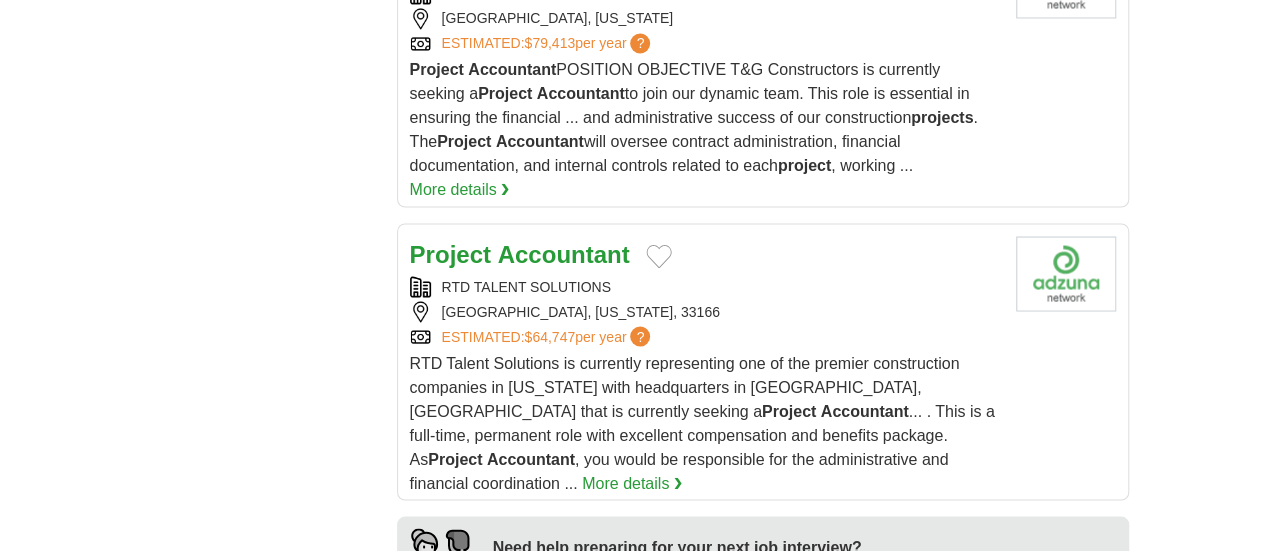 scroll, scrollTop: 1662, scrollLeft: 0, axis: vertical 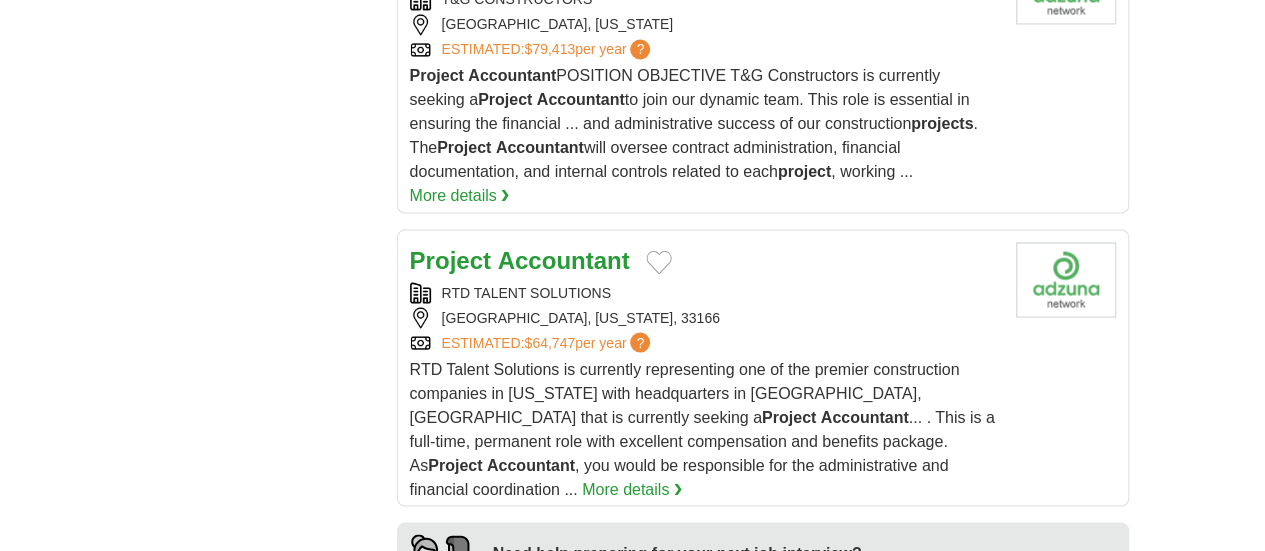 click on "$76,760" at bounding box center (549, 733) 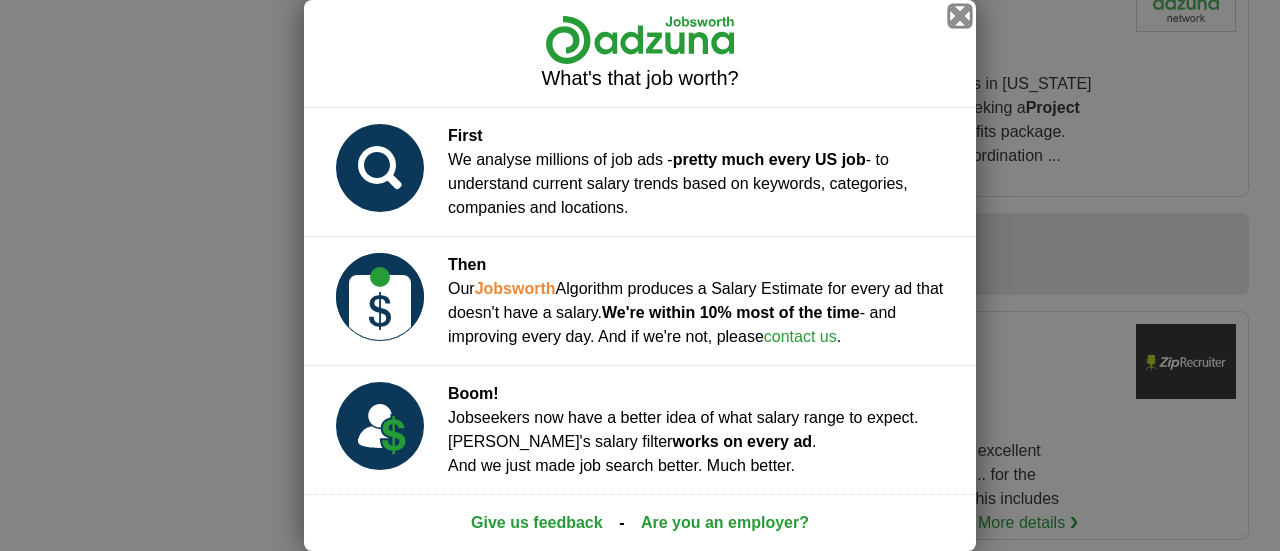 click at bounding box center (960, 16) 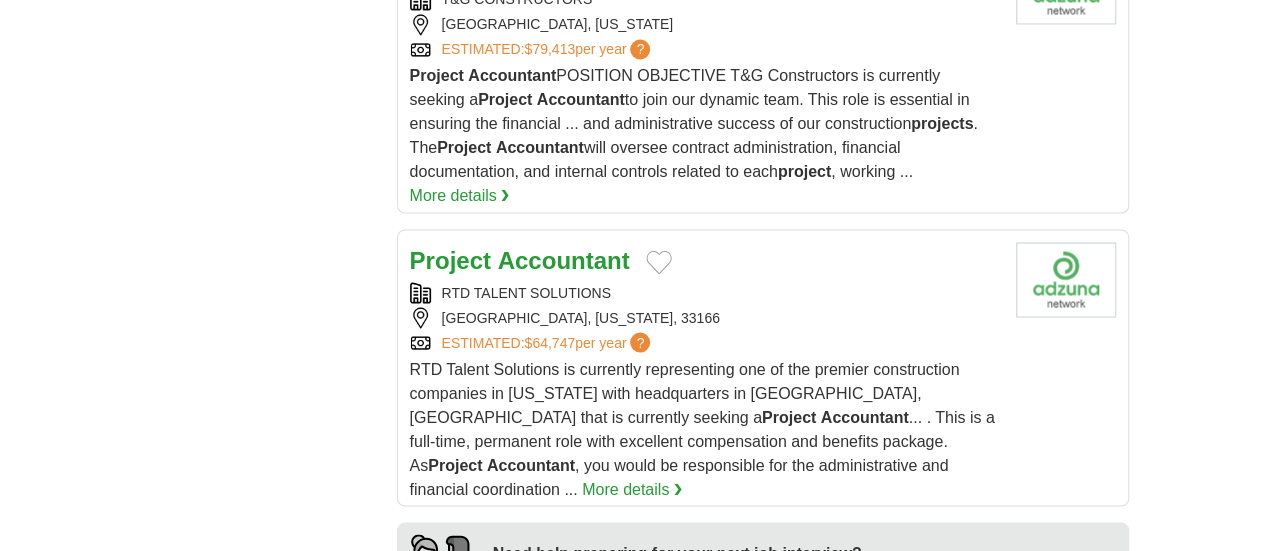 click on "Accountant" at bounding box center (564, 650) 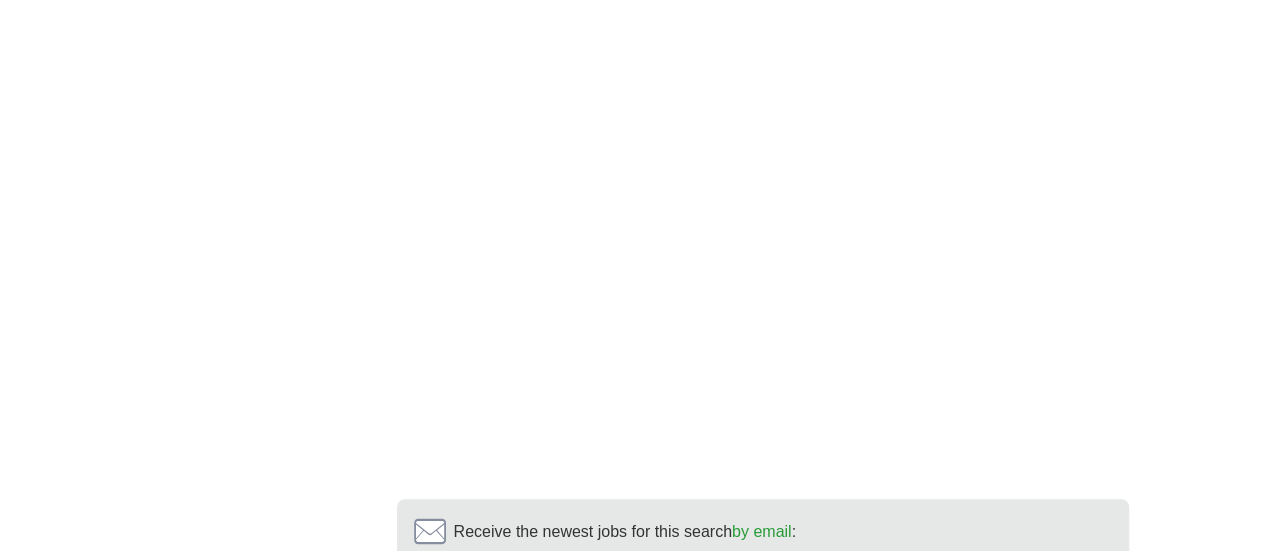 scroll, scrollTop: 3921, scrollLeft: 0, axis: vertical 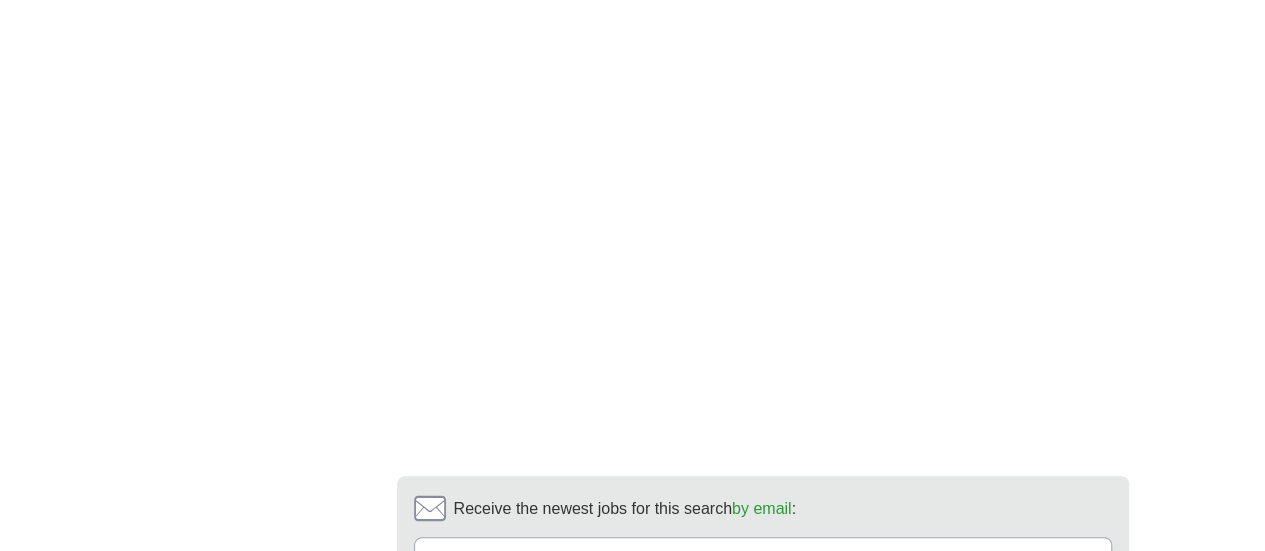 click on "2" at bounding box center [607, 716] 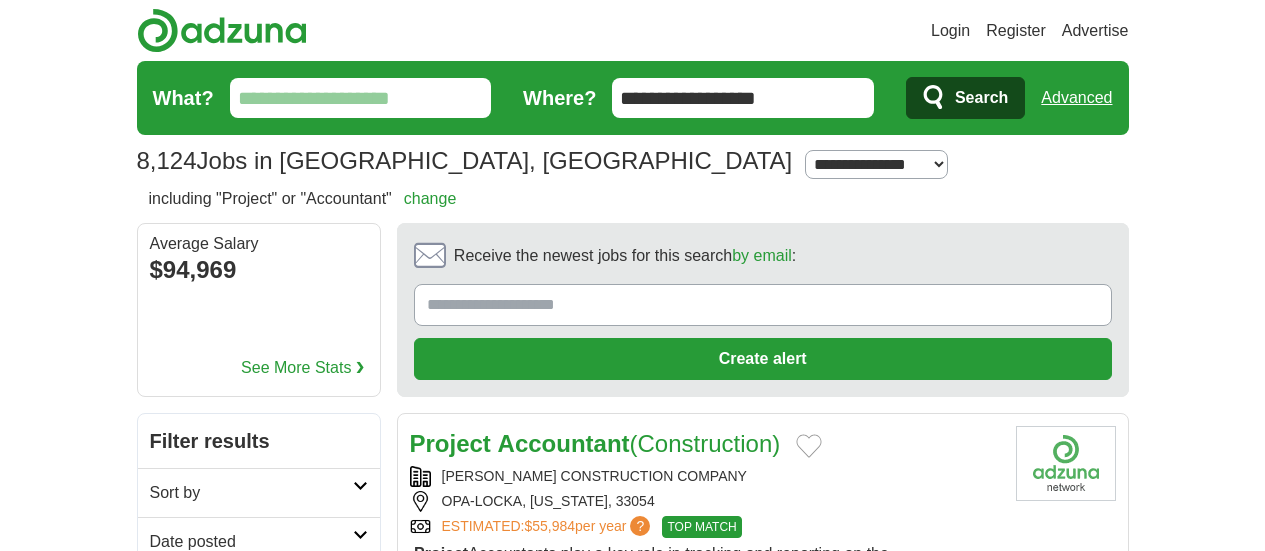 scroll, scrollTop: 0, scrollLeft: 0, axis: both 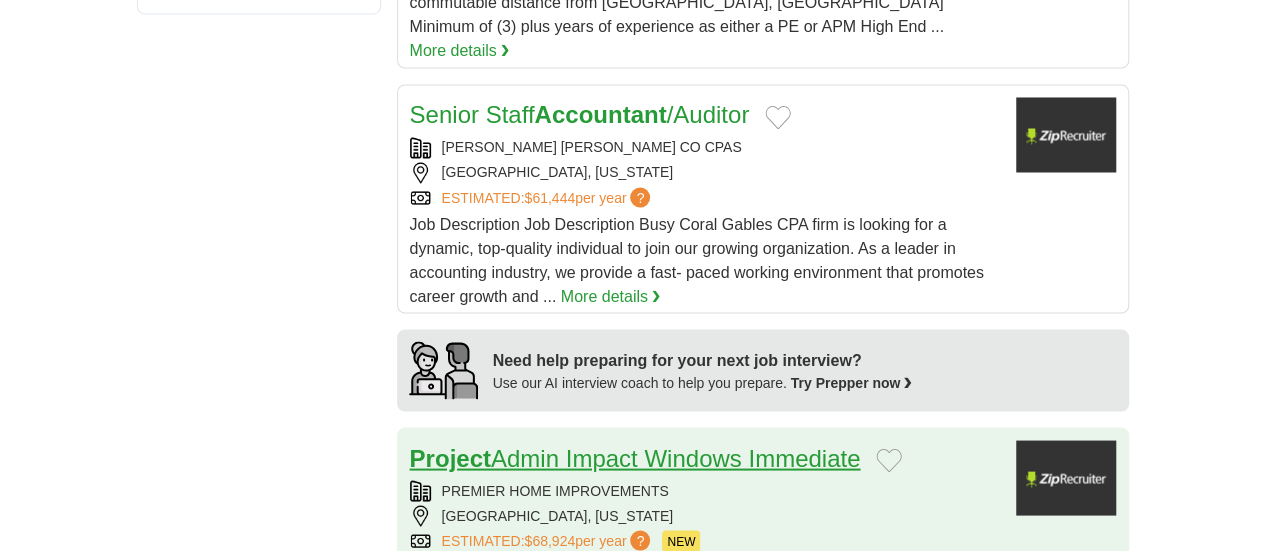 click on "Project  Admin Impact Windows Immediate" at bounding box center [635, 457] 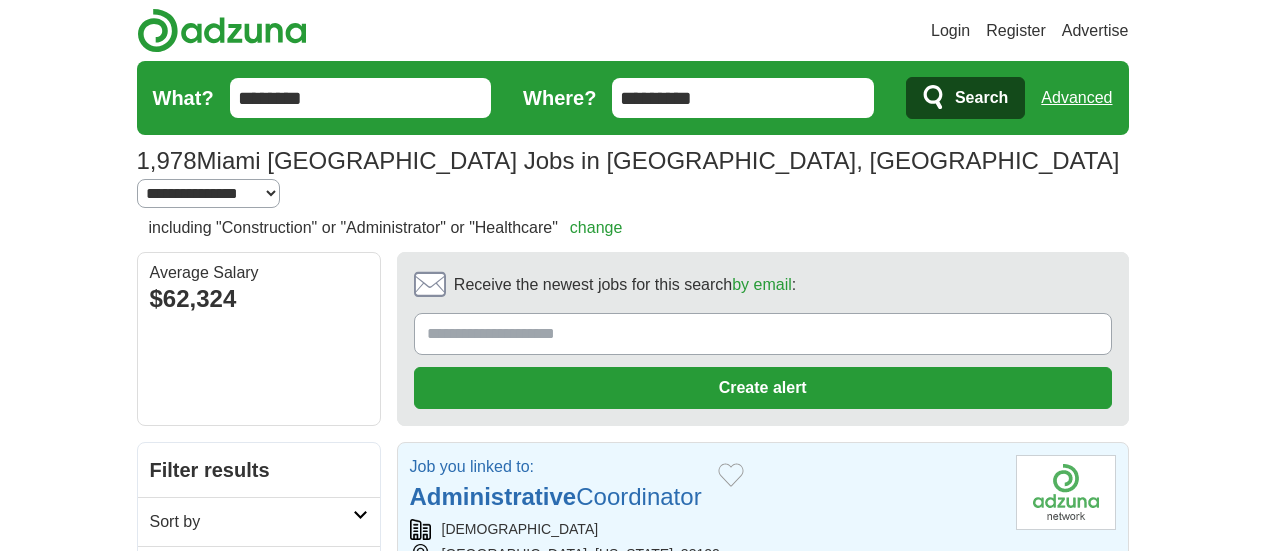 scroll, scrollTop: 0, scrollLeft: 0, axis: both 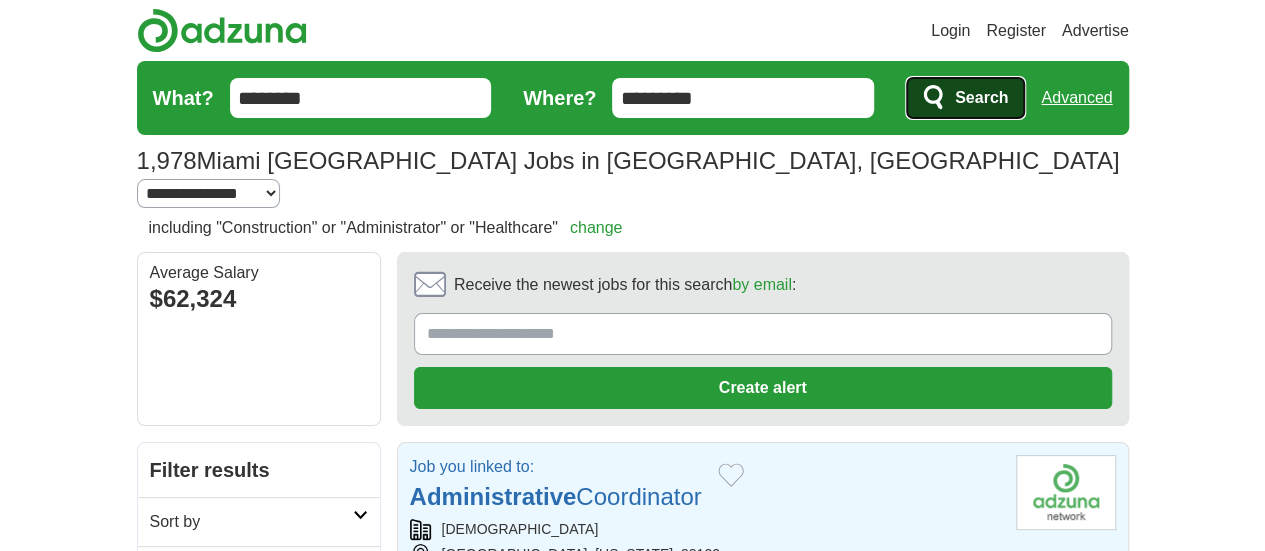 type 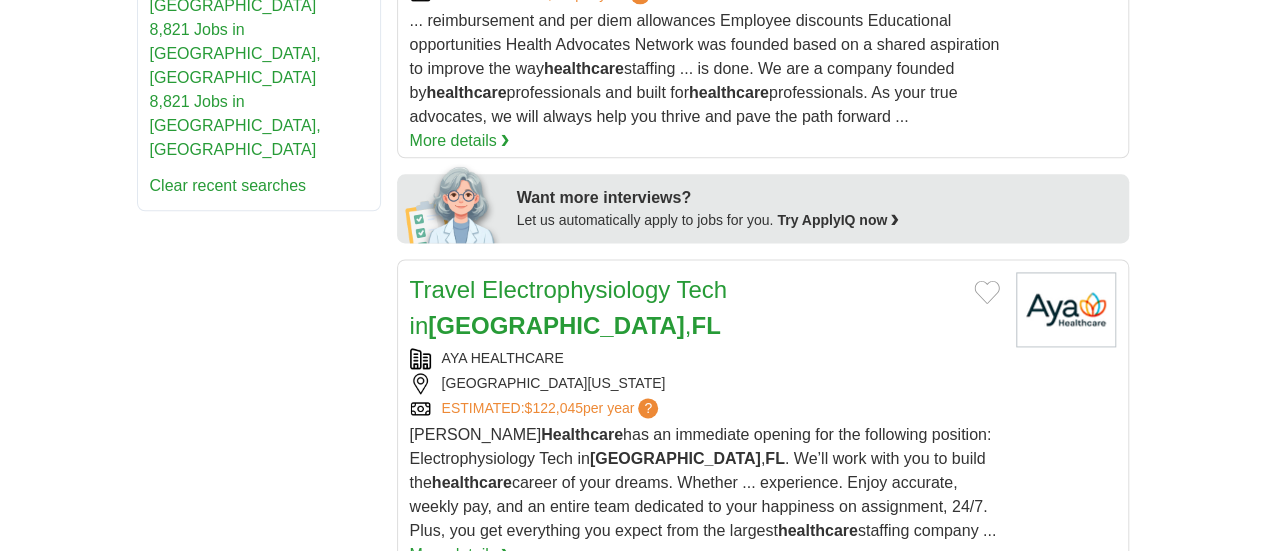 scroll, scrollTop: 1677, scrollLeft: 0, axis: vertical 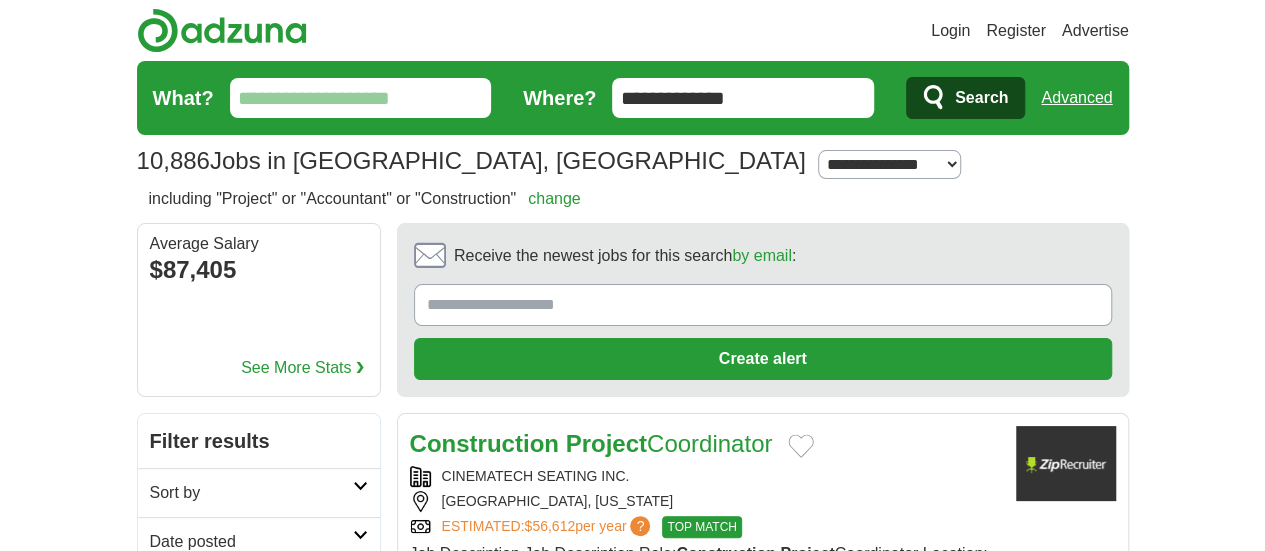 click on "Construction   Project  Coordinator" at bounding box center [705, 444] 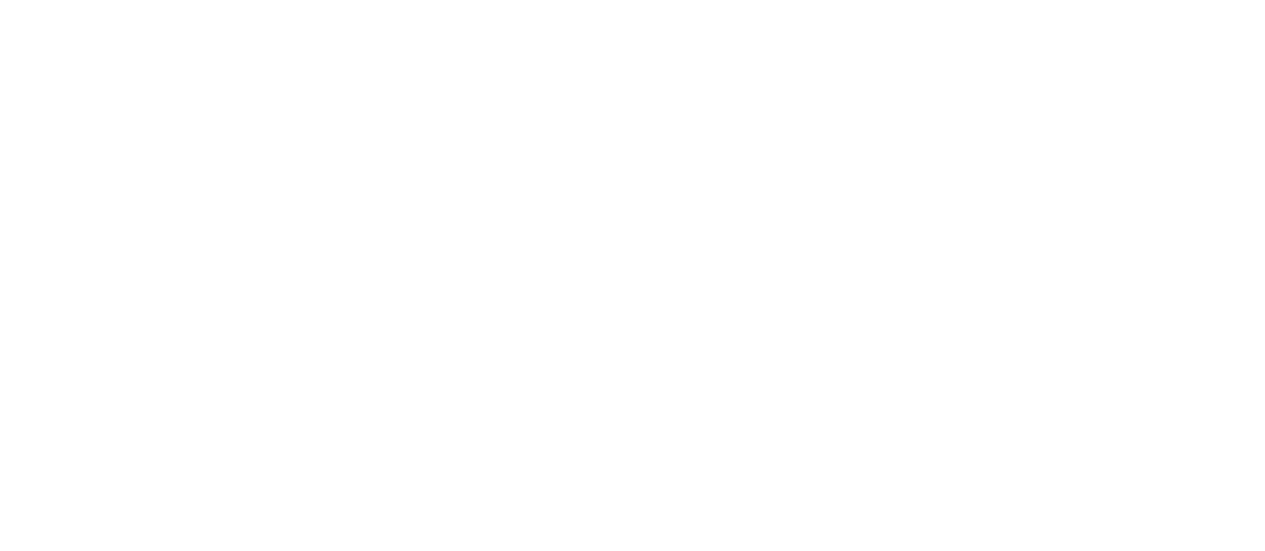 scroll, scrollTop: 3946, scrollLeft: 0, axis: vertical 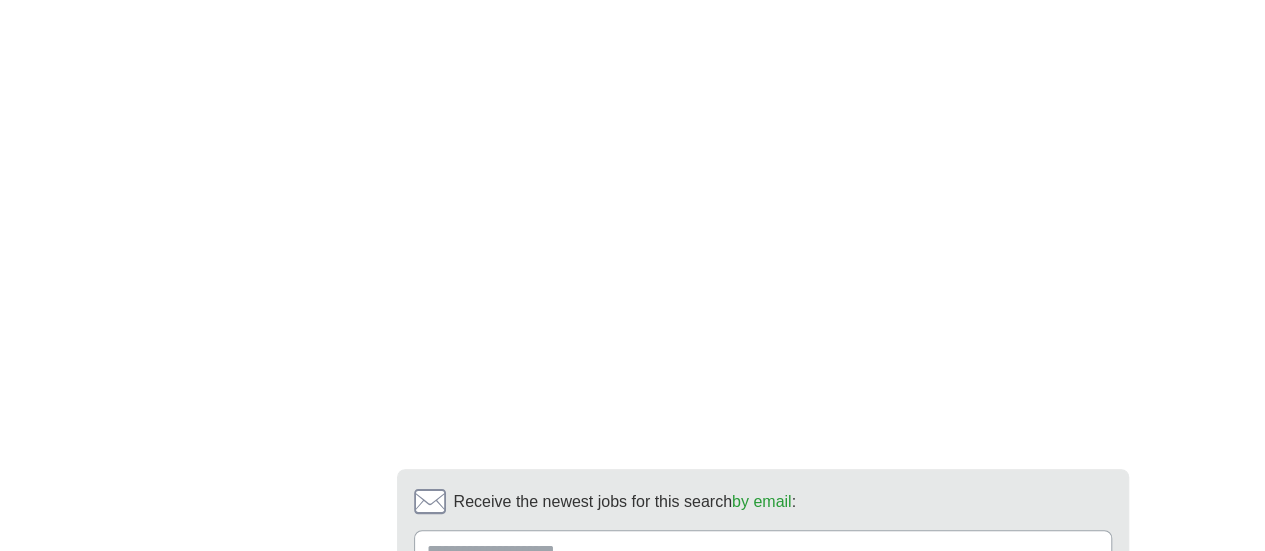 click on "4" at bounding box center [755, 709] 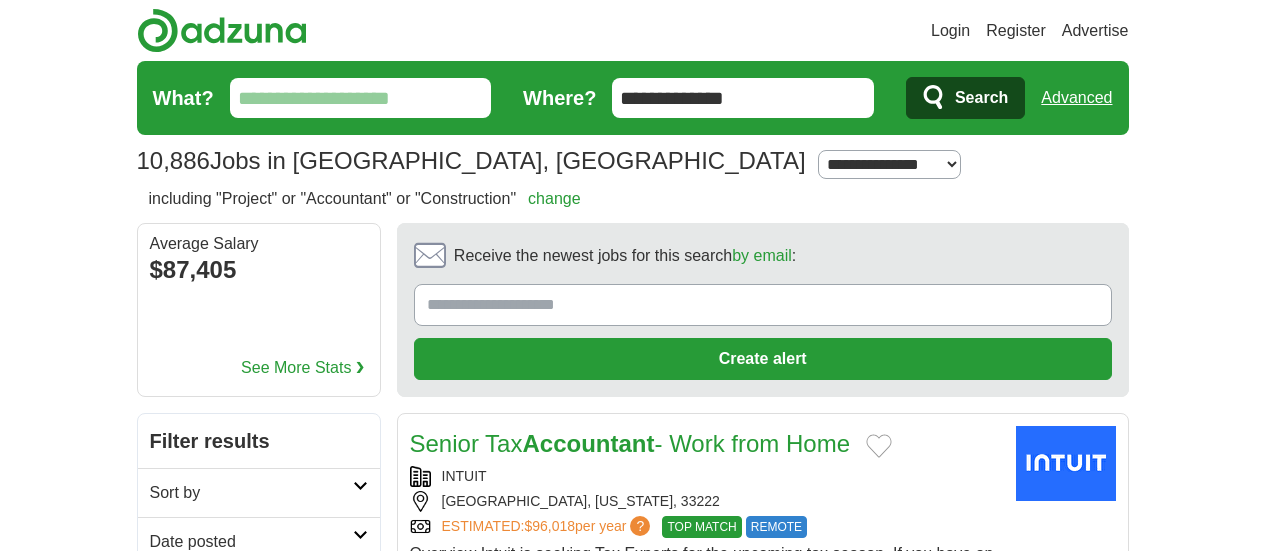scroll, scrollTop: 0, scrollLeft: 0, axis: both 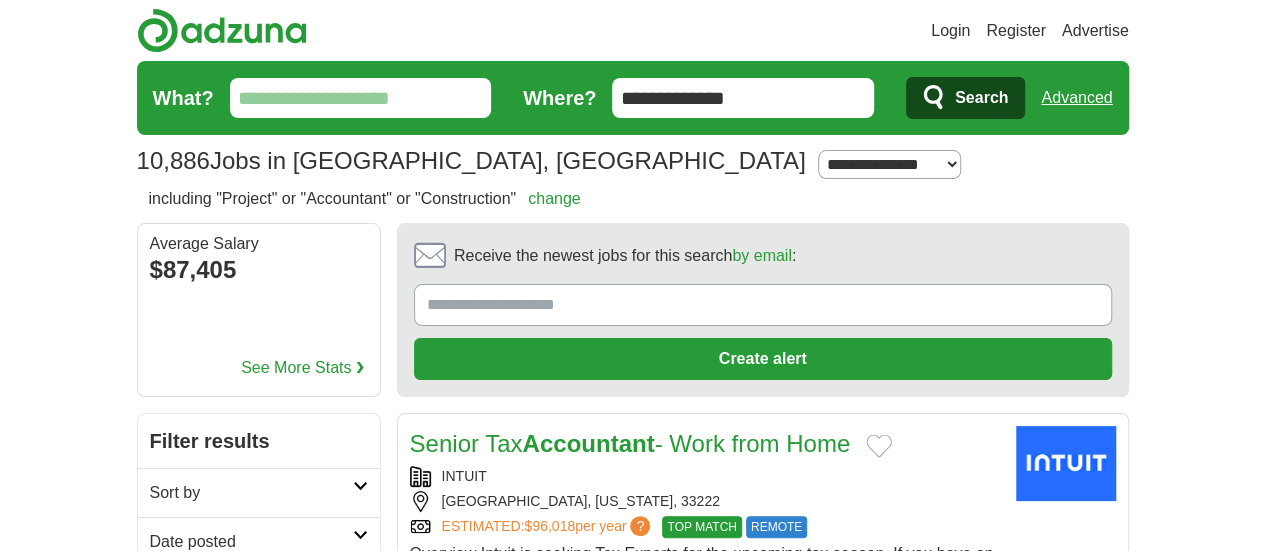 click on "Login
Register
Advertise
10,886
Jobs in [GEOGRAPHIC_DATA], [GEOGRAPHIC_DATA]
[GEOGRAPHIC_DATA]
[GEOGRAPHIC_DATA]
Select a salary range
Salary from
from $10,000
from $20,000
from $40,000
from $60,000
from $80,000
from $100,000
per year
Remote" at bounding box center (633, 1901) 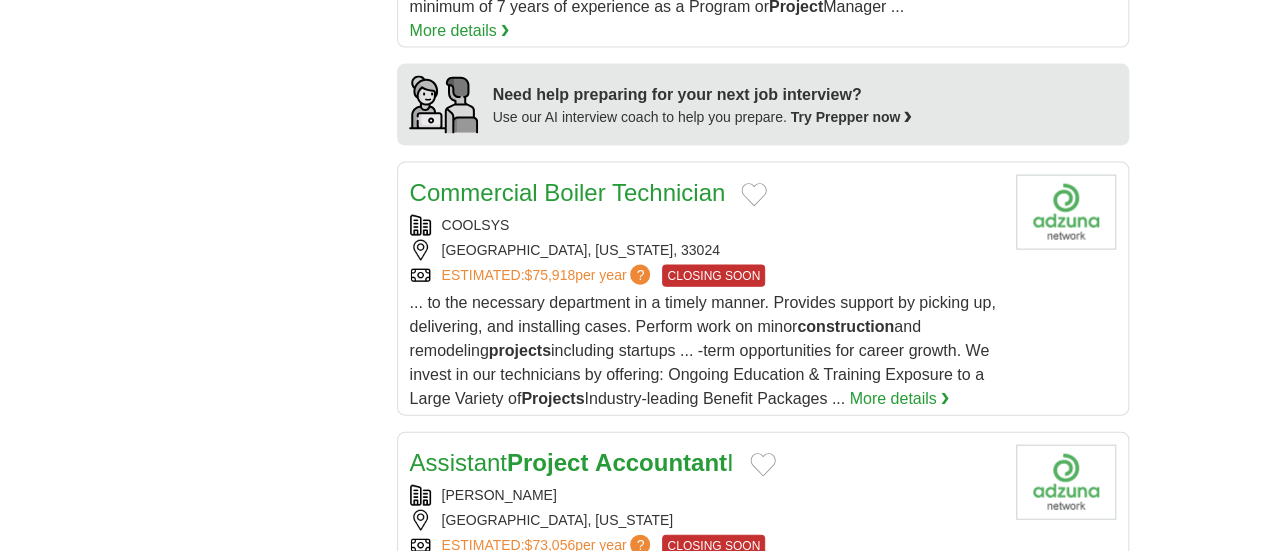 scroll, scrollTop: 2776, scrollLeft: 0, axis: vertical 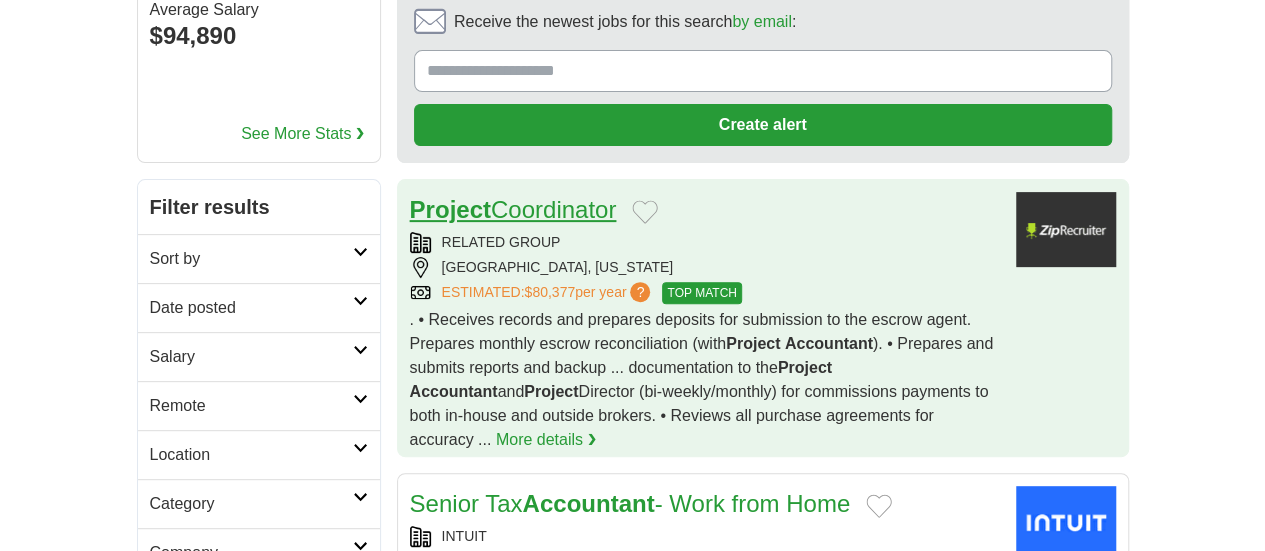 click on "Project  Coordinator" at bounding box center [513, 209] 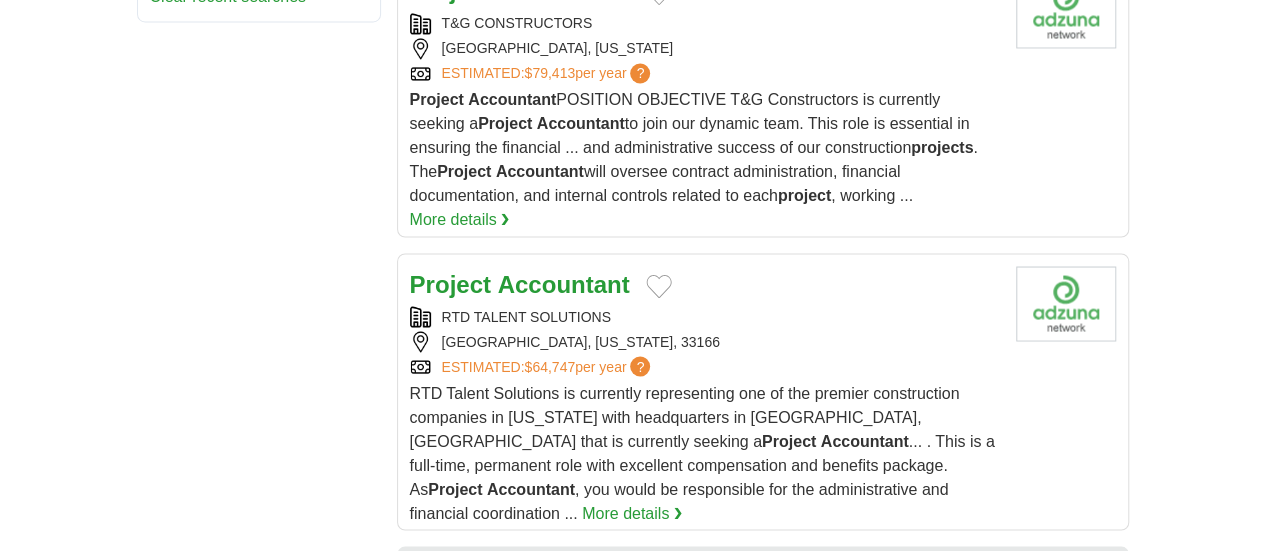scroll, scrollTop: 1661, scrollLeft: 0, axis: vertical 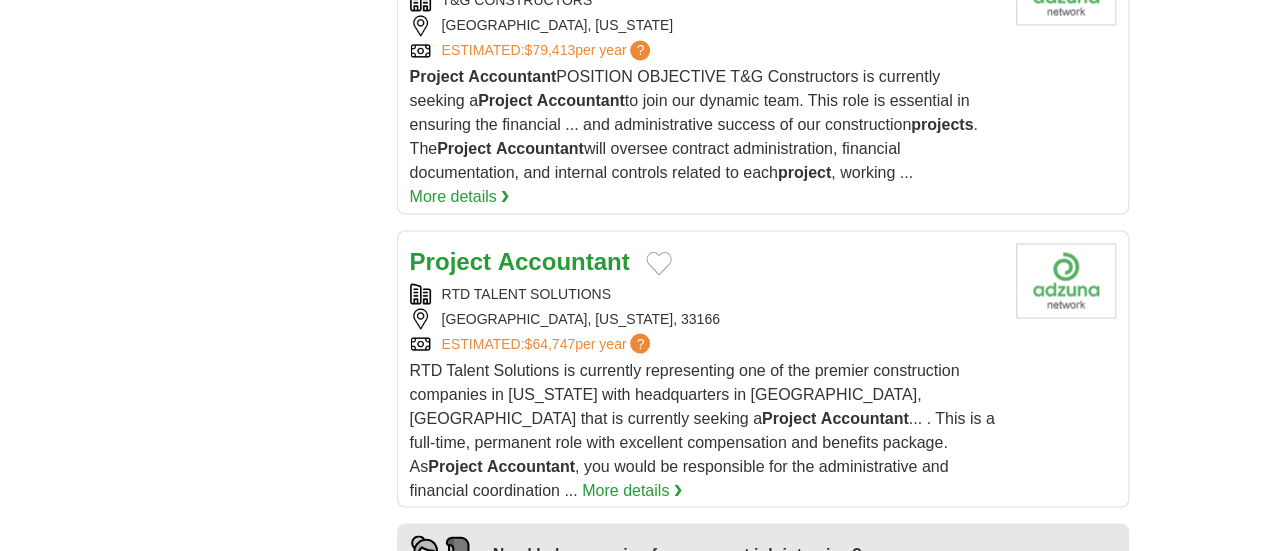 click on "Accountant" at bounding box center (564, 651) 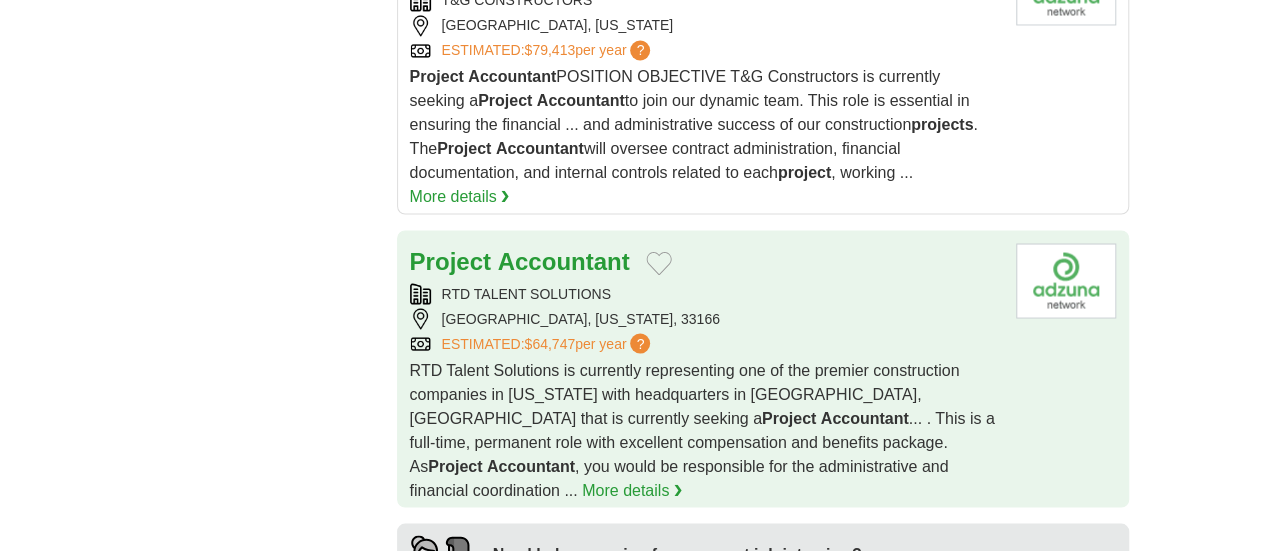 click on "MIAMI, FLORIDA, 33166" at bounding box center [705, 318] 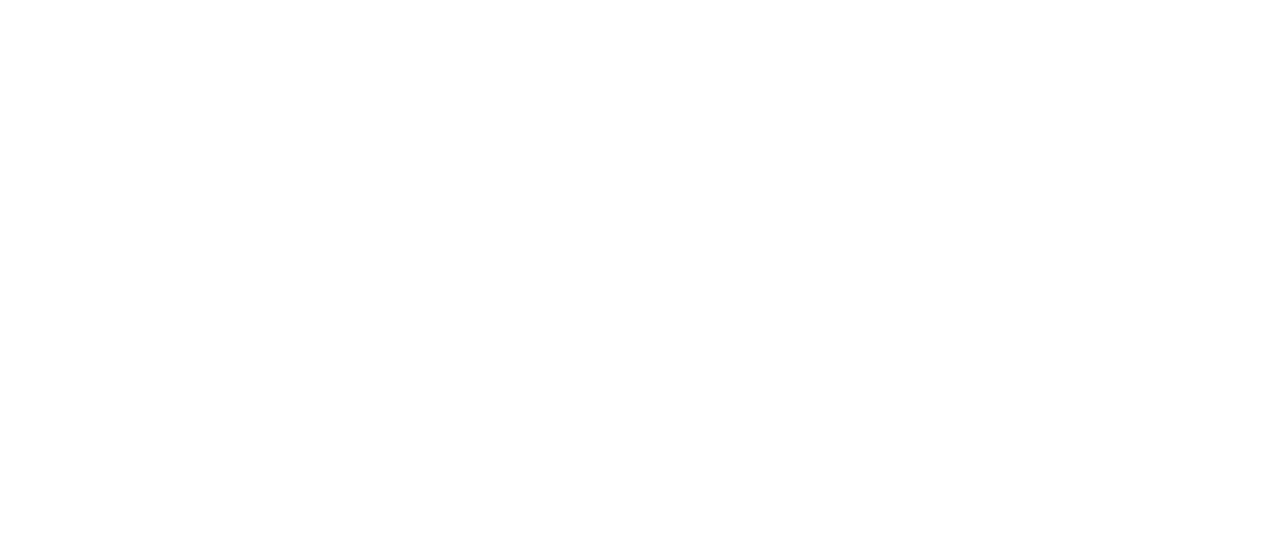scroll, scrollTop: 3981, scrollLeft: 0, axis: vertical 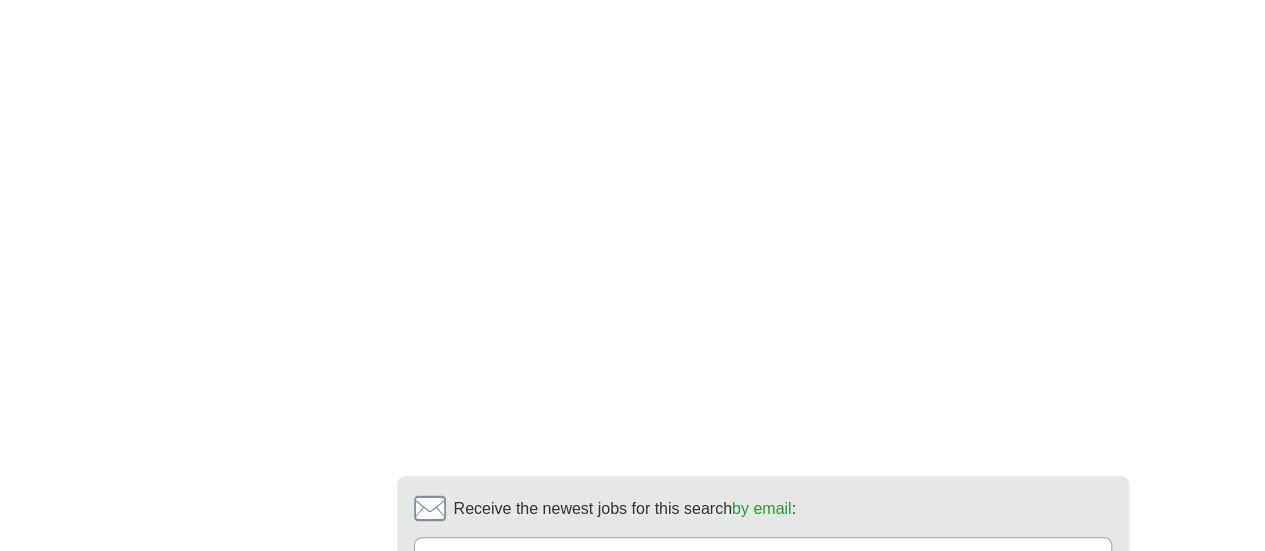 click on "2" at bounding box center (607, 716) 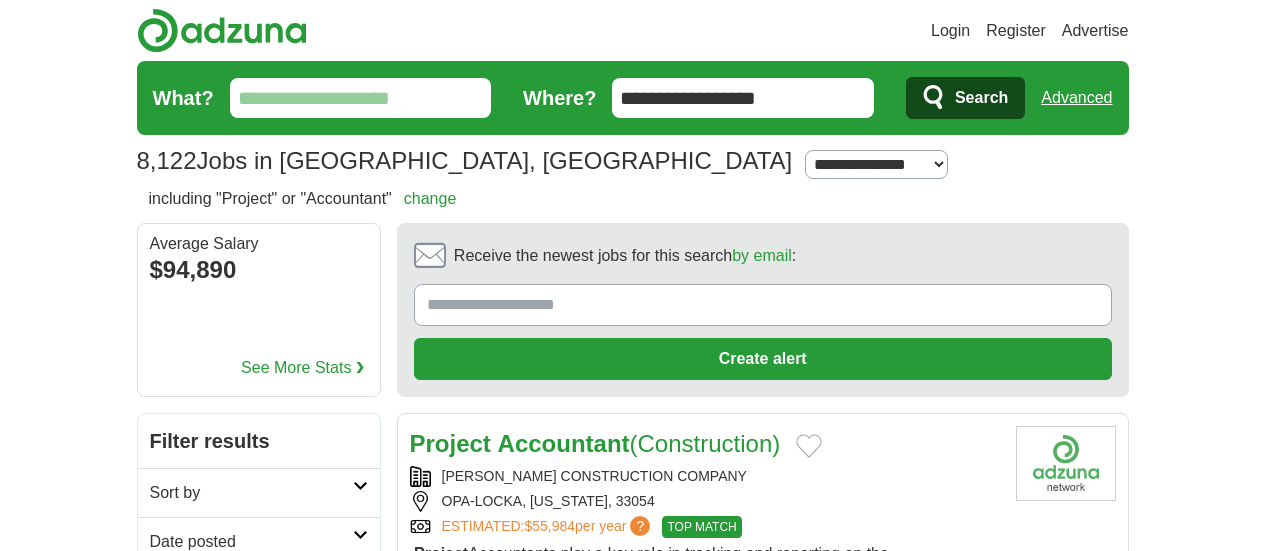 scroll, scrollTop: 0, scrollLeft: 0, axis: both 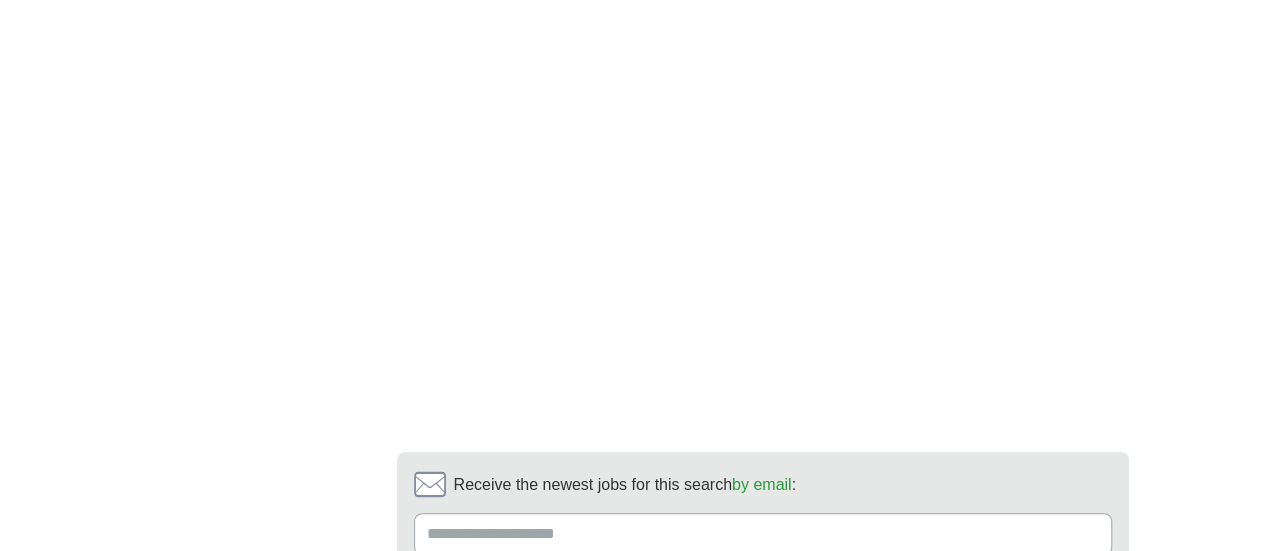 click on "8" at bounding box center (889, 692) 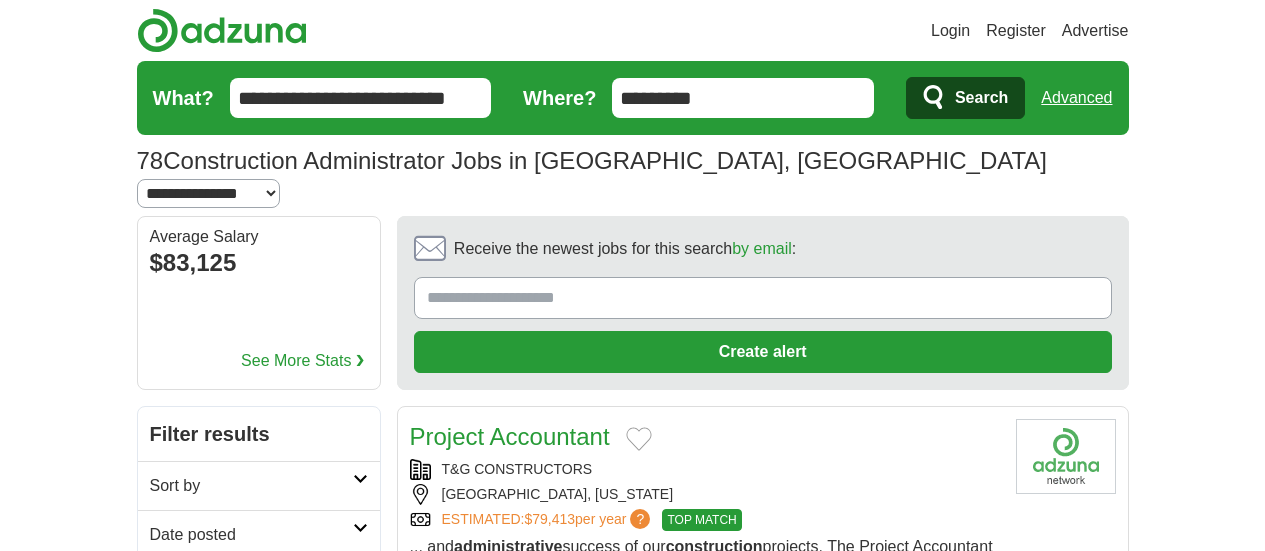 scroll, scrollTop: 0, scrollLeft: 0, axis: both 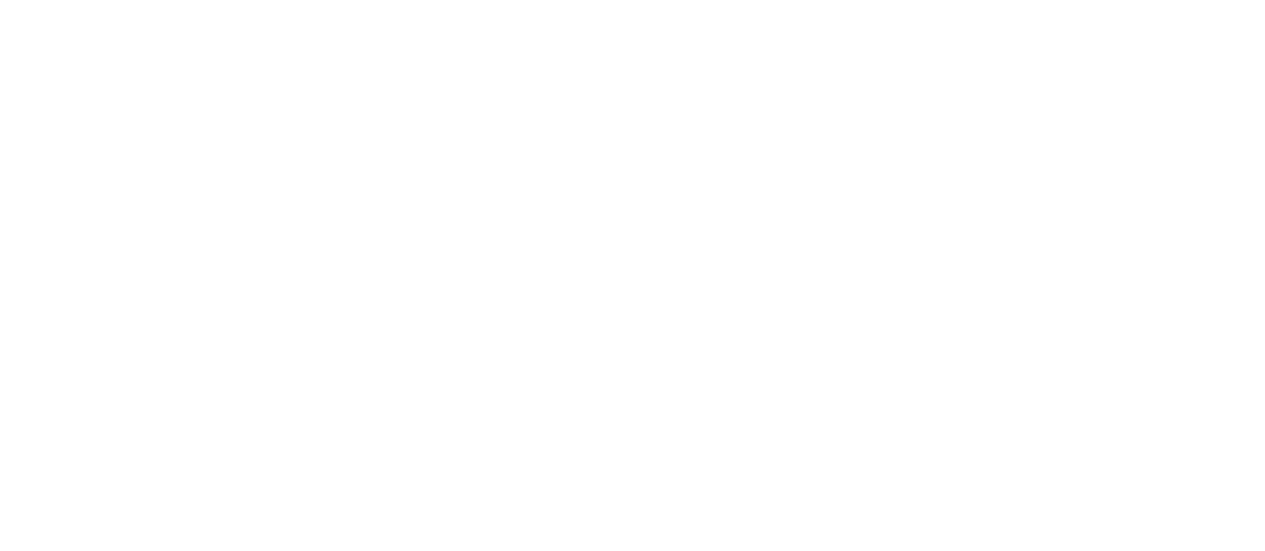 click on "7" at bounding box center (934, 828) 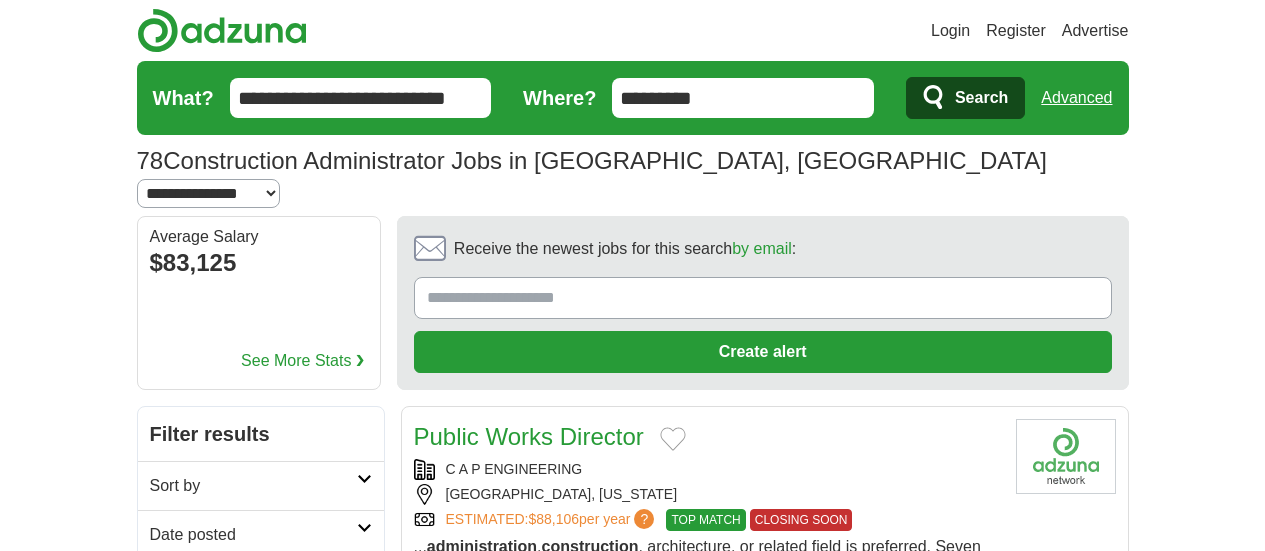 scroll, scrollTop: 0, scrollLeft: 0, axis: both 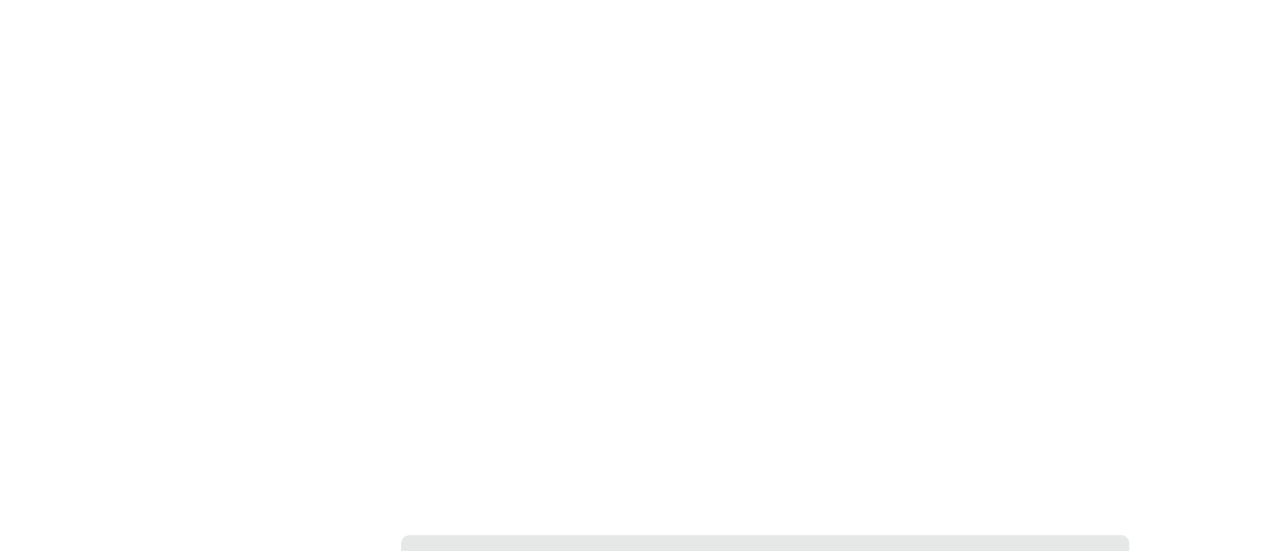click on "6" at bounding box center (850, 775) 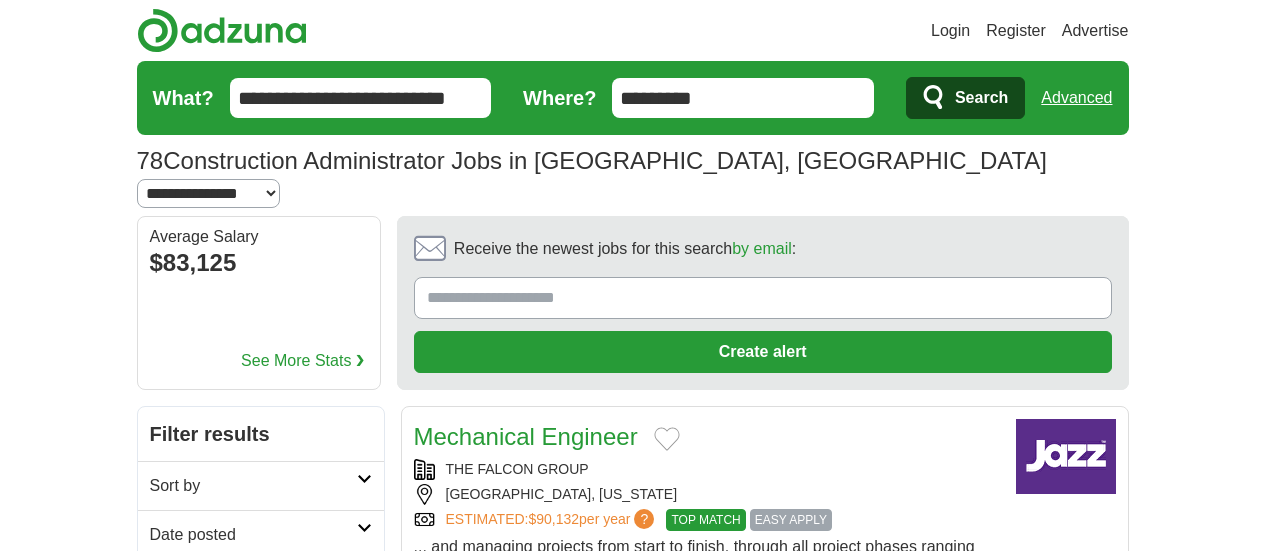 scroll, scrollTop: 0, scrollLeft: 0, axis: both 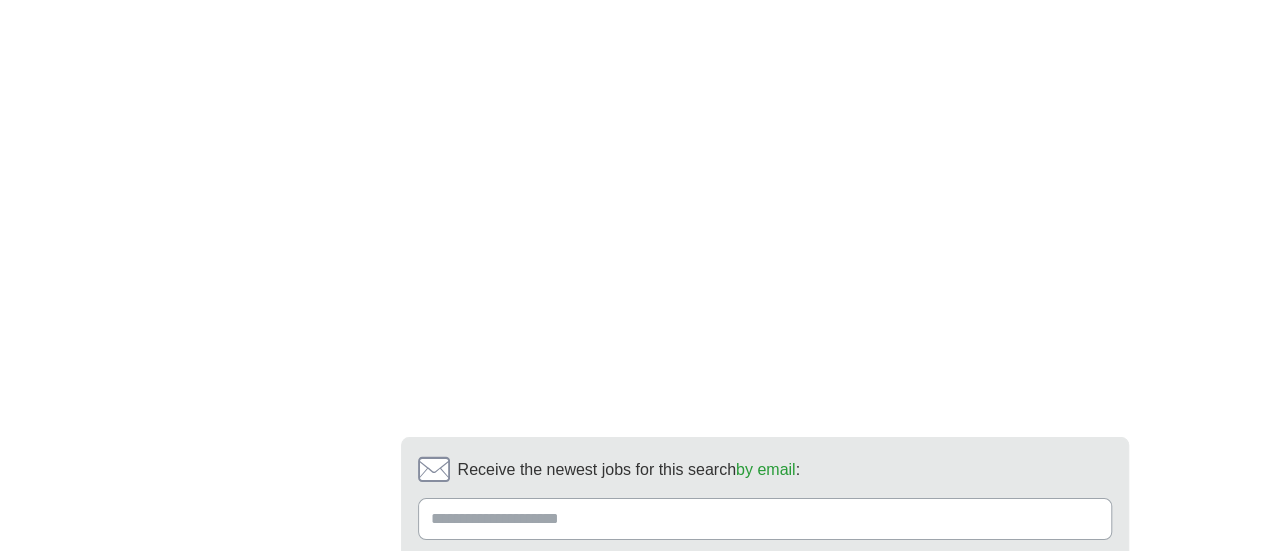 click on "5" at bounding box center [803, 677] 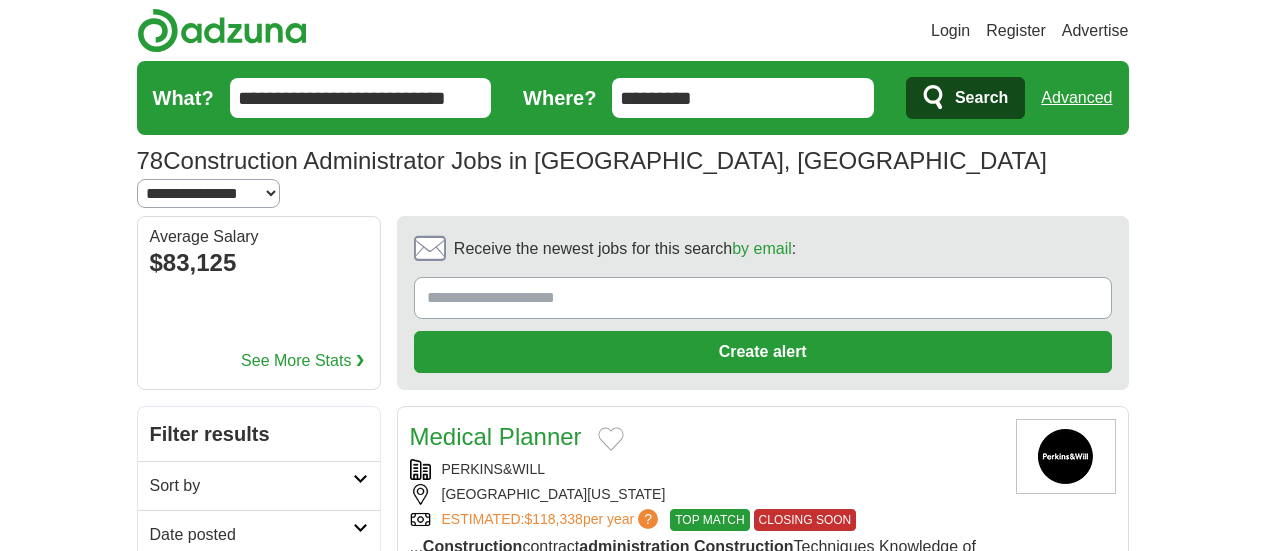 scroll, scrollTop: 0, scrollLeft: 0, axis: both 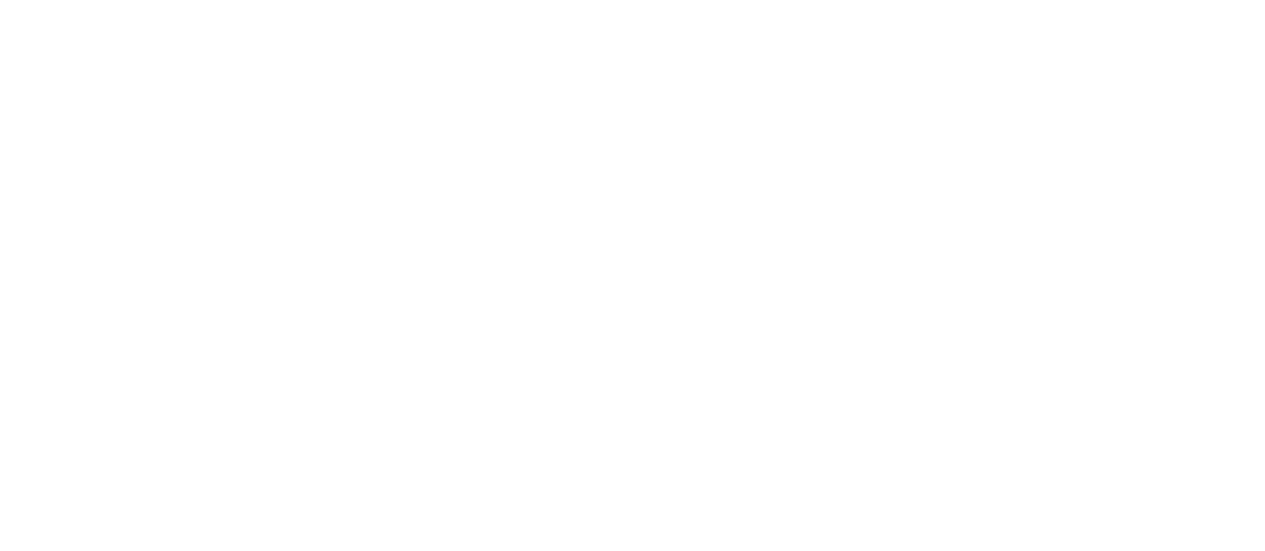 click on "Login
Register
Advertise
78
Construction Administrator Jobs in [GEOGRAPHIC_DATA], [GEOGRAPHIC_DATA]
[GEOGRAPHIC_DATA]
[GEOGRAPHIC_DATA]
Select a salary range
Salary from
from $10,000
from $20,000
from $40,000
from $60,000
from $80,000
from $100,000
per year
[GEOGRAPHIC_DATA]" at bounding box center [633, -863] 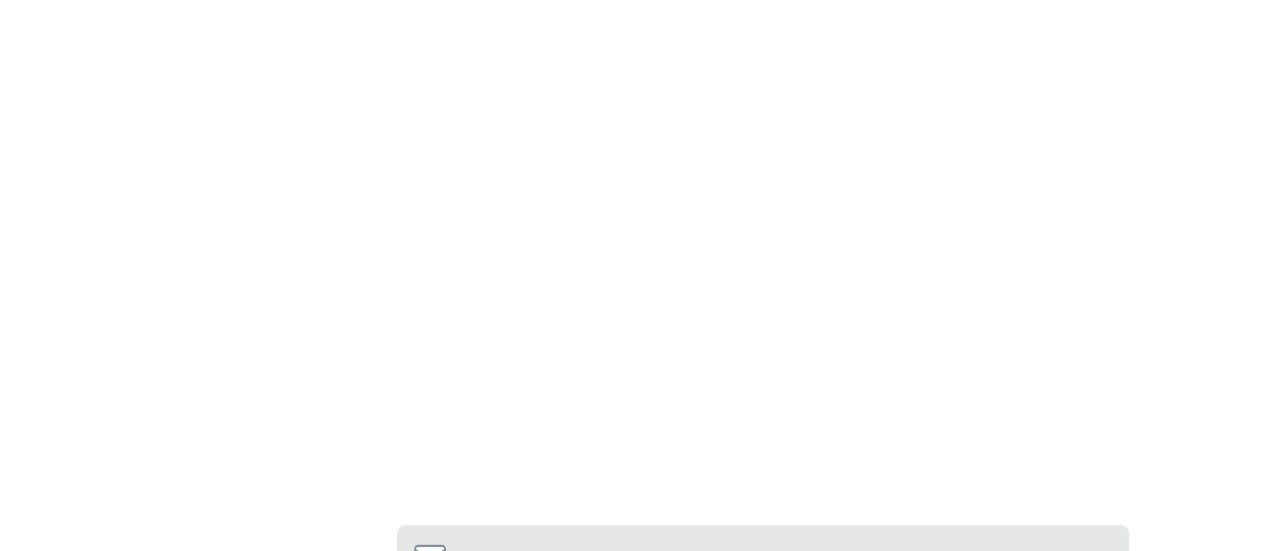 click on "4" at bounding box center [753, 765] 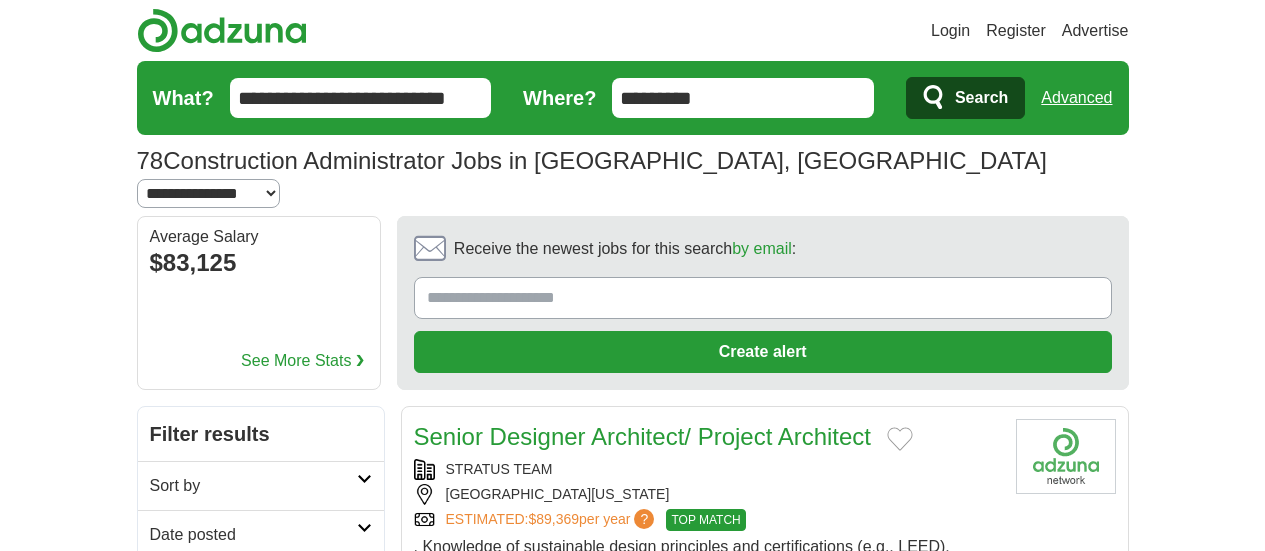 scroll, scrollTop: 0, scrollLeft: 0, axis: both 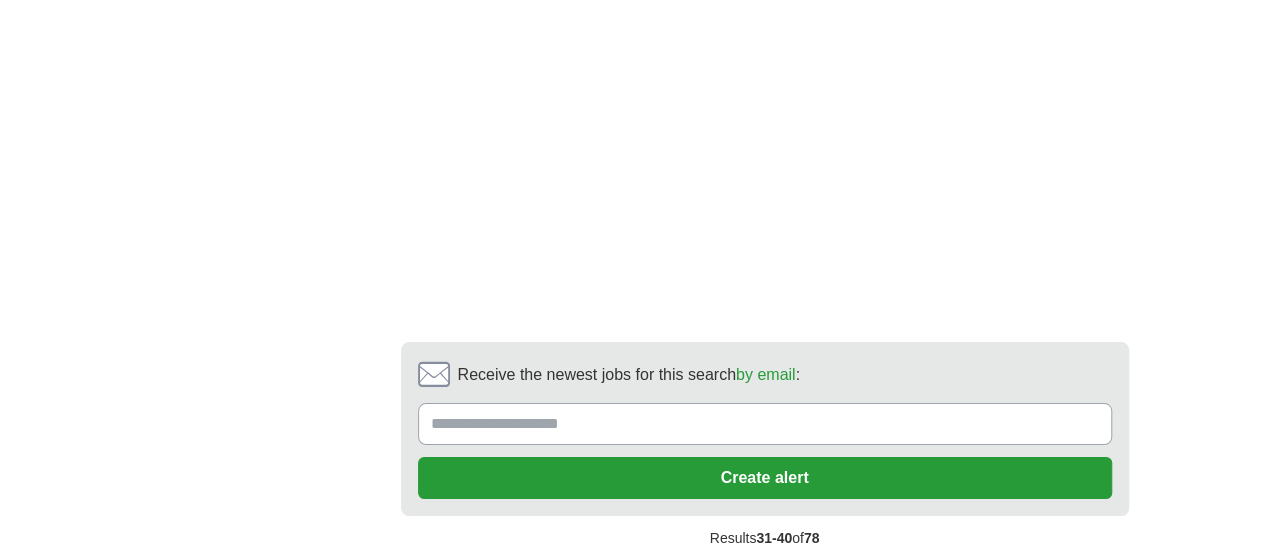 click on "3" at bounding box center (708, 582) 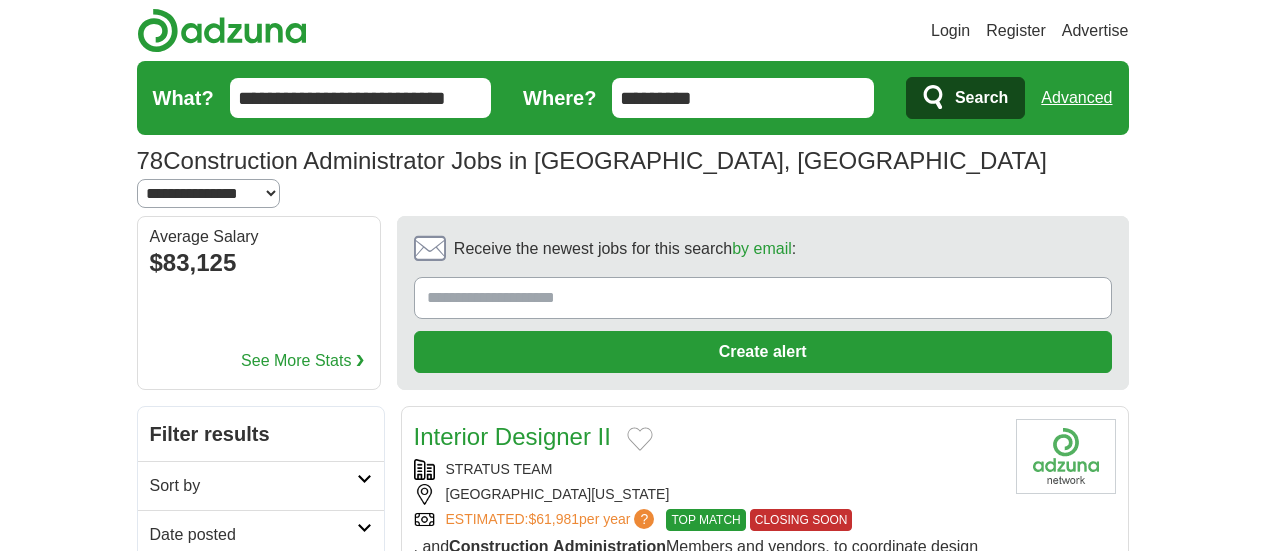 scroll, scrollTop: 0, scrollLeft: 0, axis: both 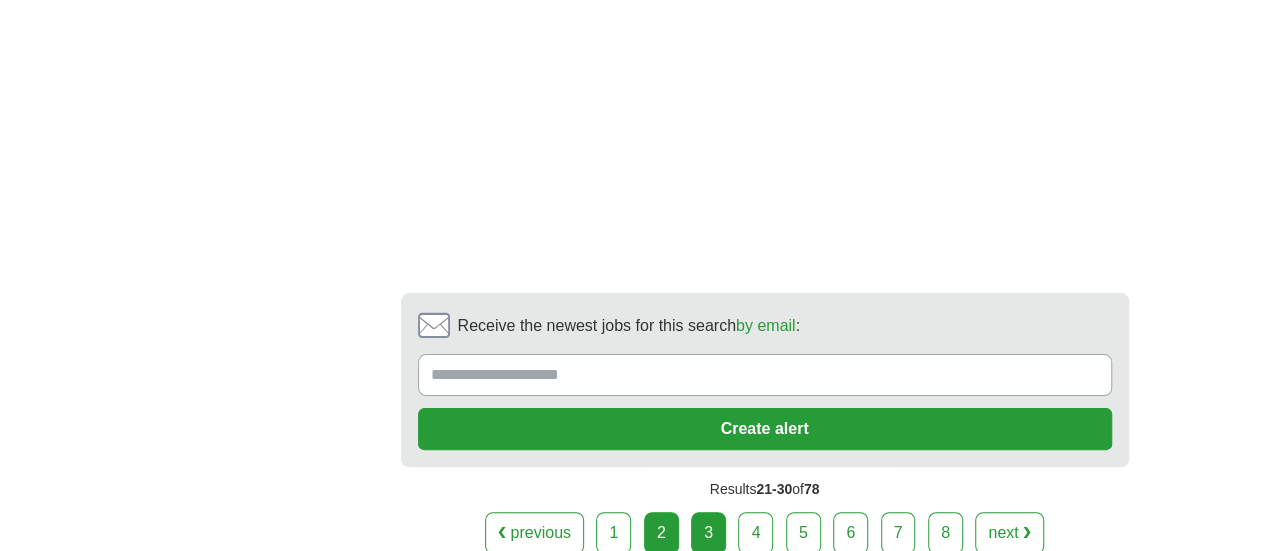 click on "2" at bounding box center [661, 533] 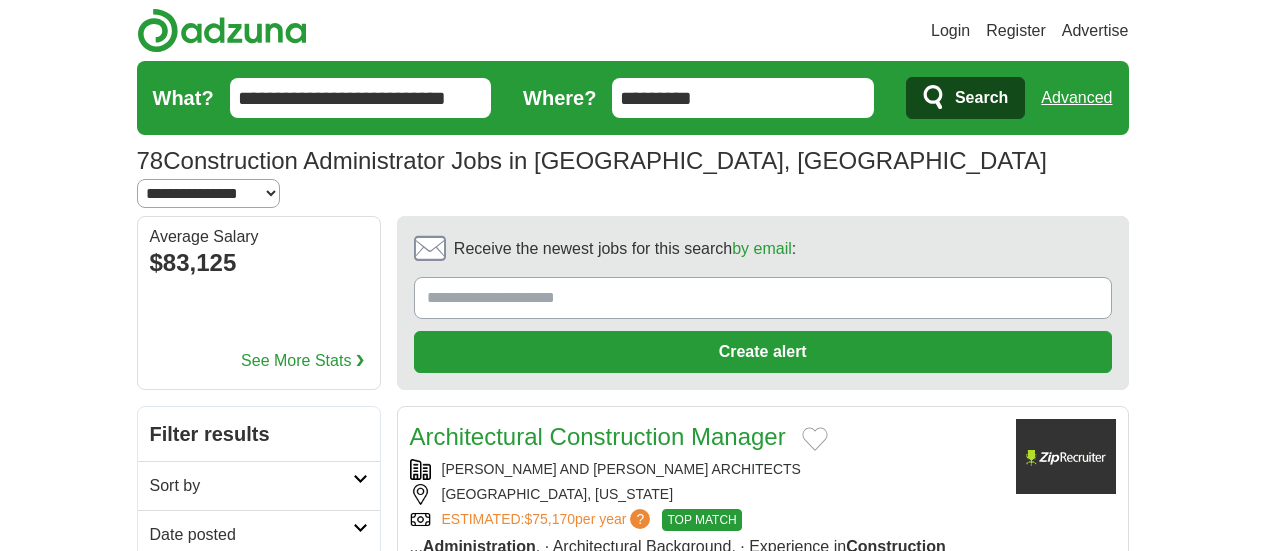 scroll, scrollTop: 0, scrollLeft: 0, axis: both 